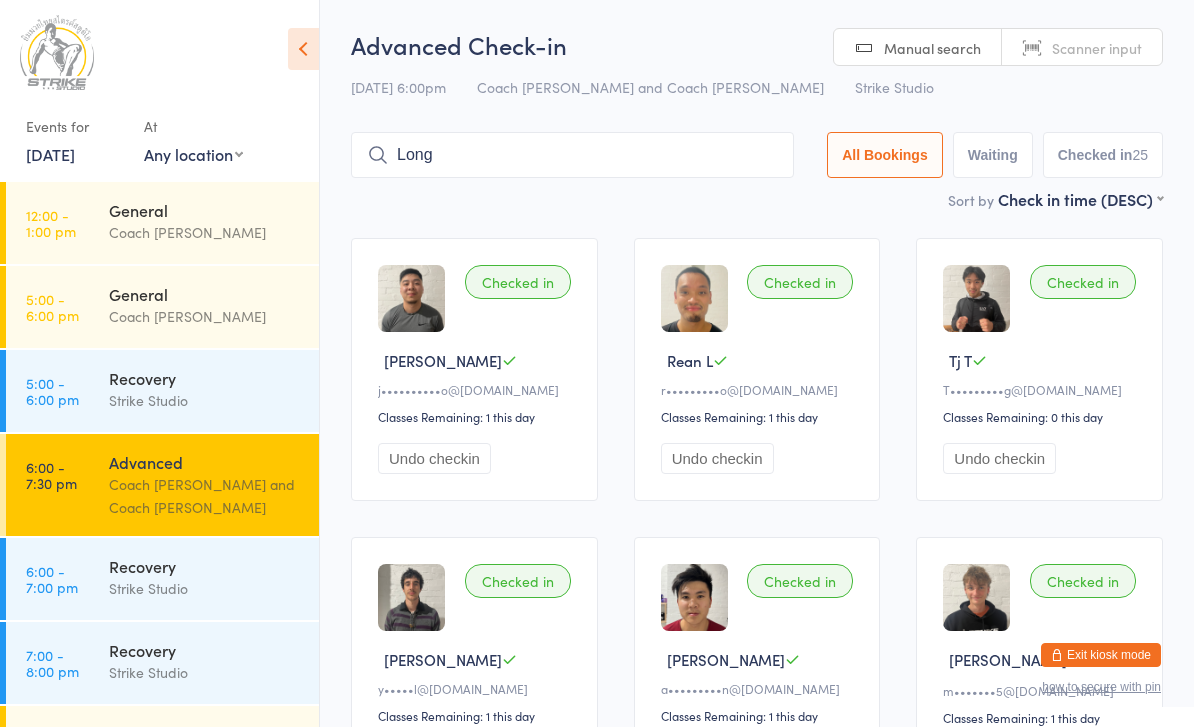 scroll, scrollTop: 134, scrollLeft: 0, axis: vertical 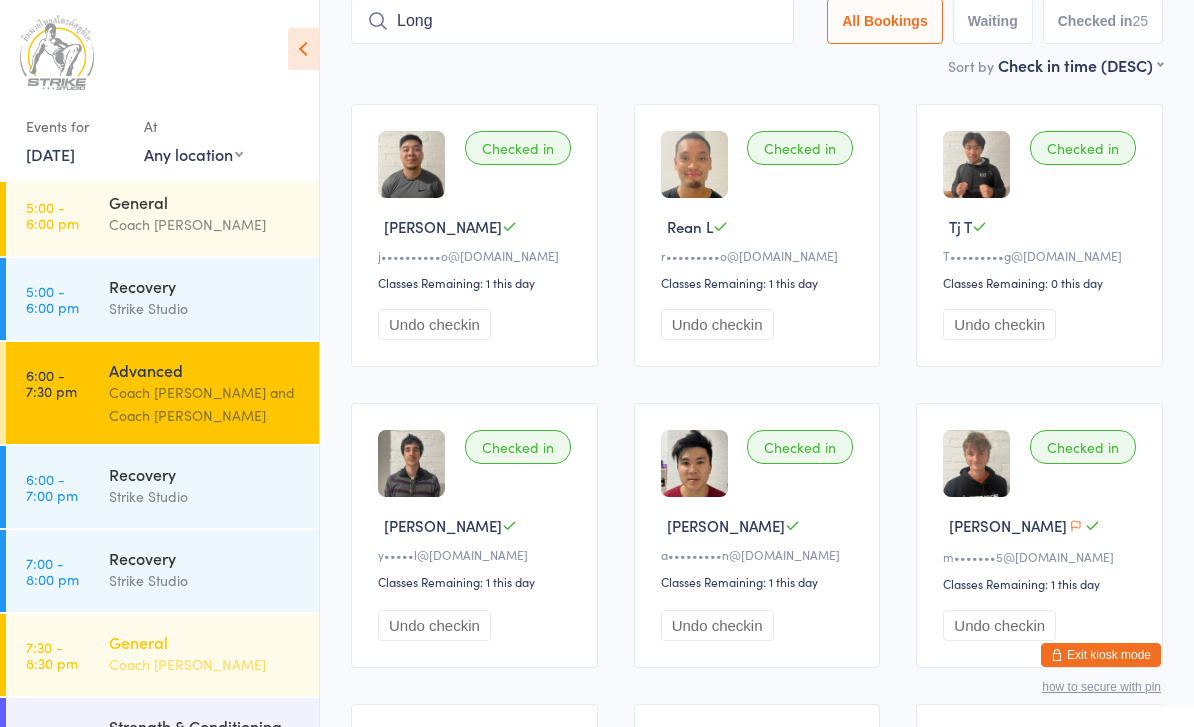 click on "General" at bounding box center (205, 642) 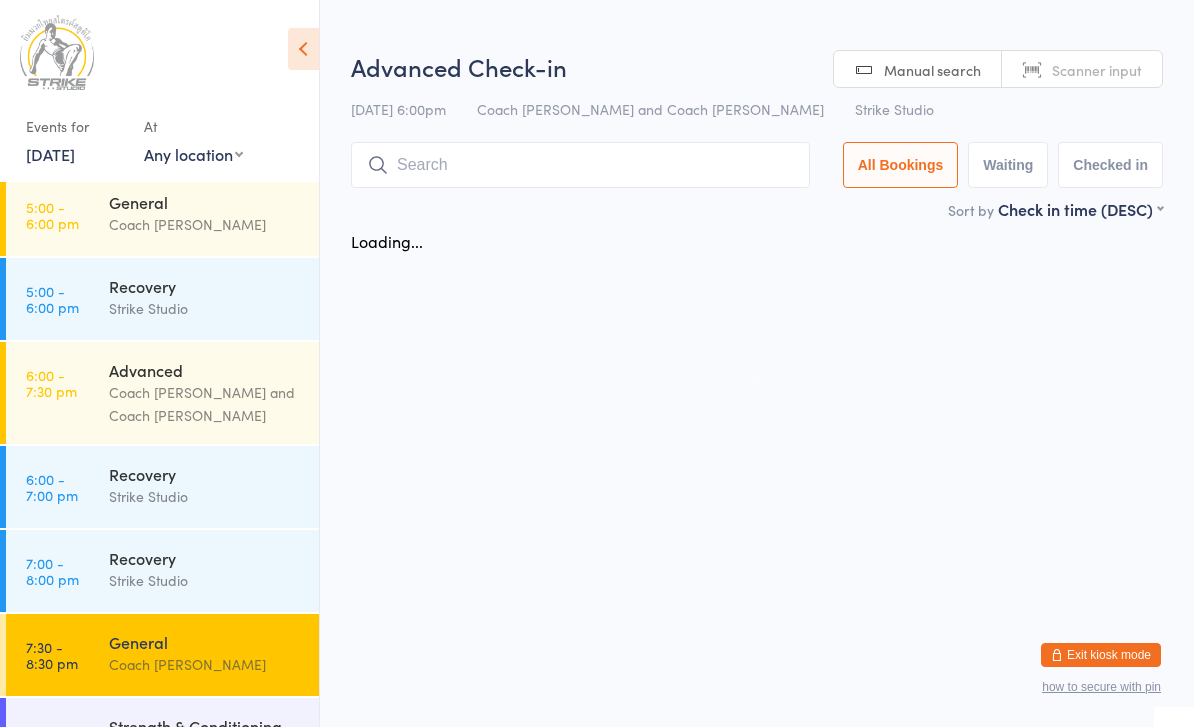 scroll, scrollTop: 0, scrollLeft: 0, axis: both 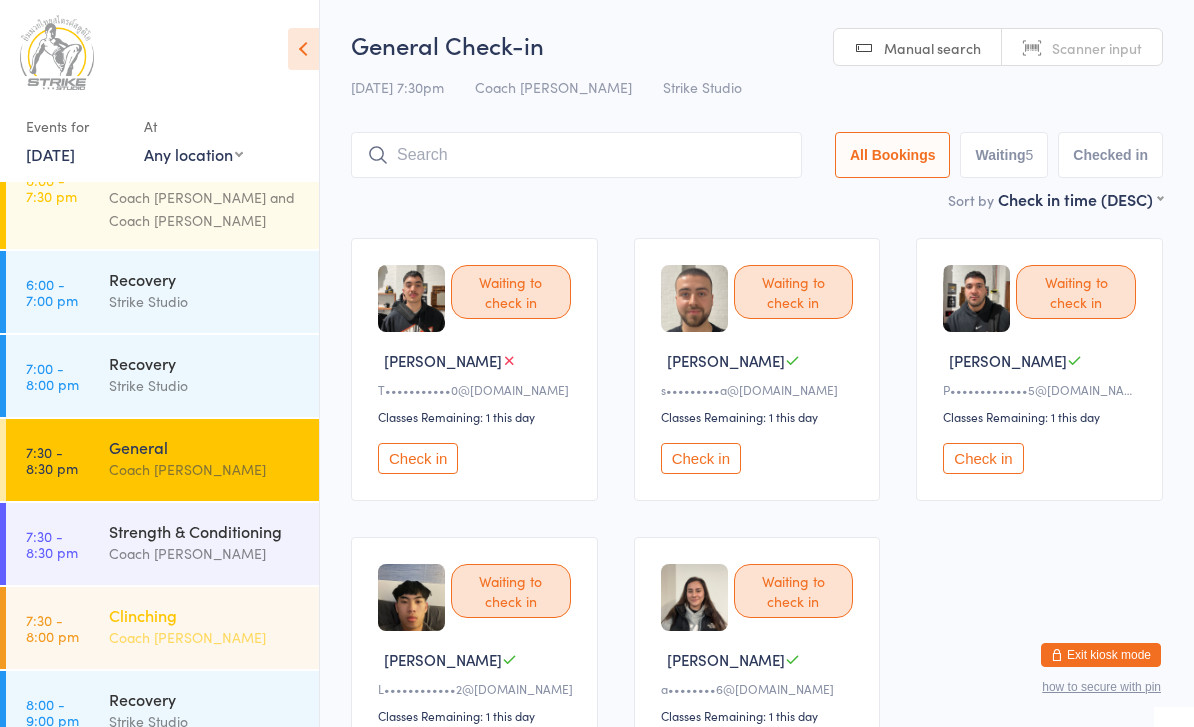 click on "Clinching" at bounding box center (205, 615) 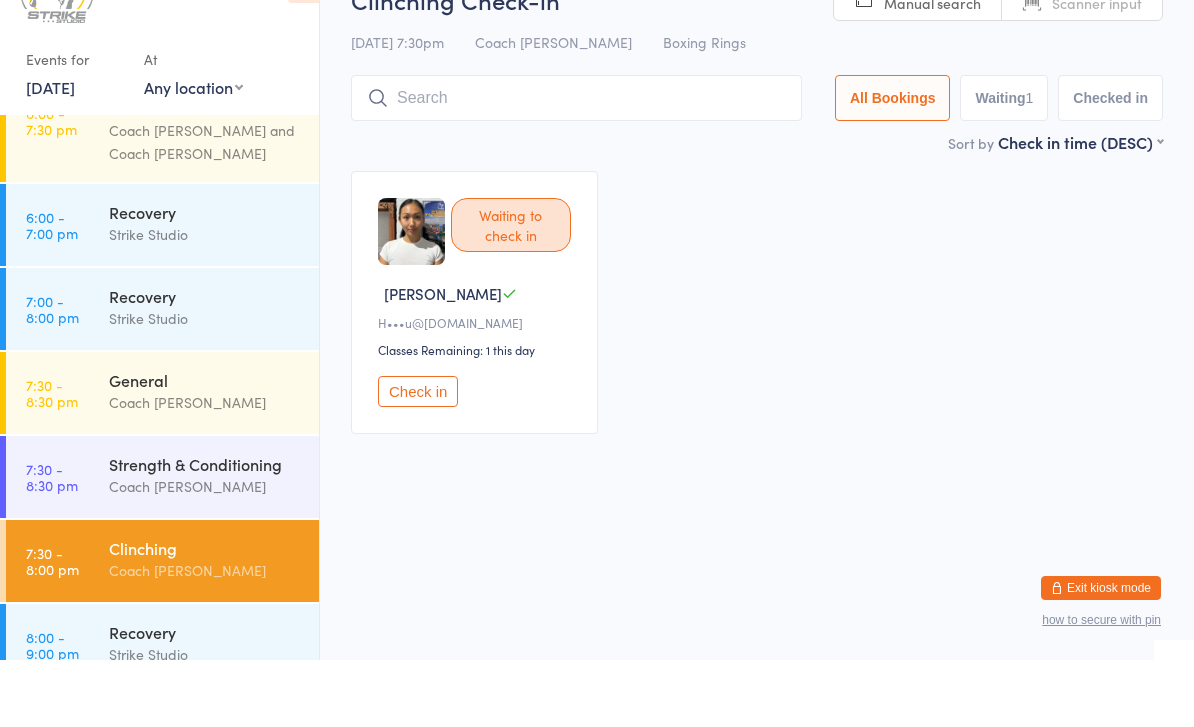 click on "Check in" at bounding box center (418, 458) 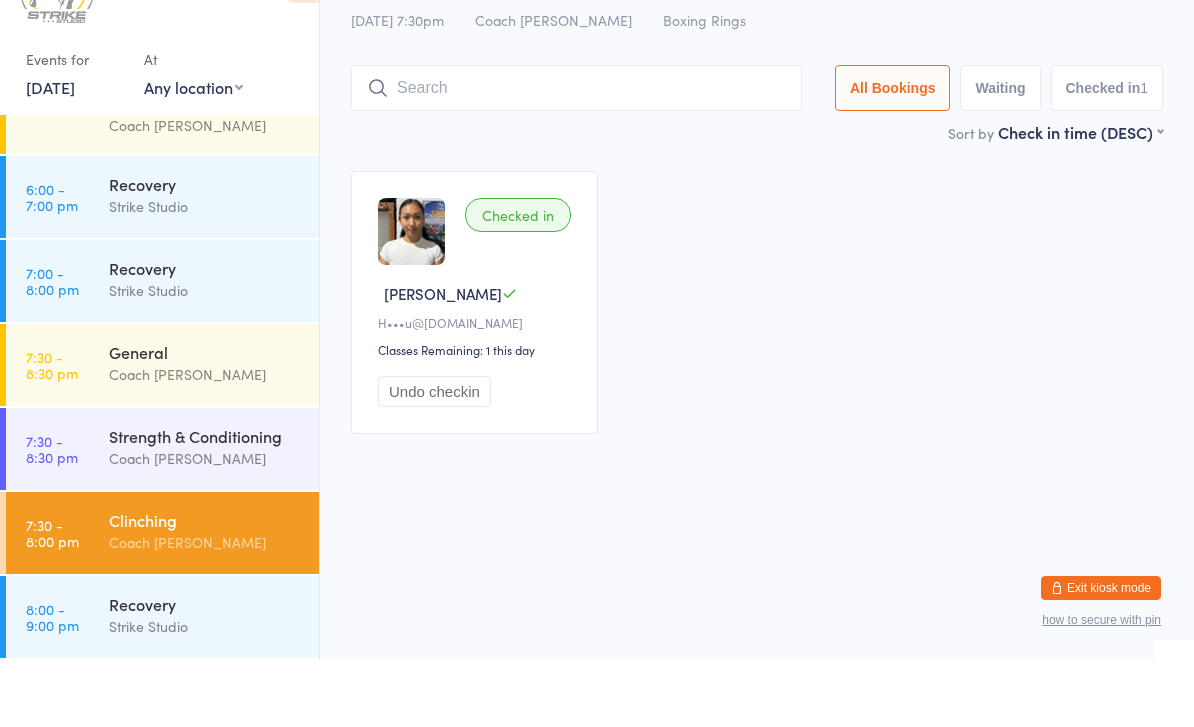 scroll, scrollTop: 317, scrollLeft: 0, axis: vertical 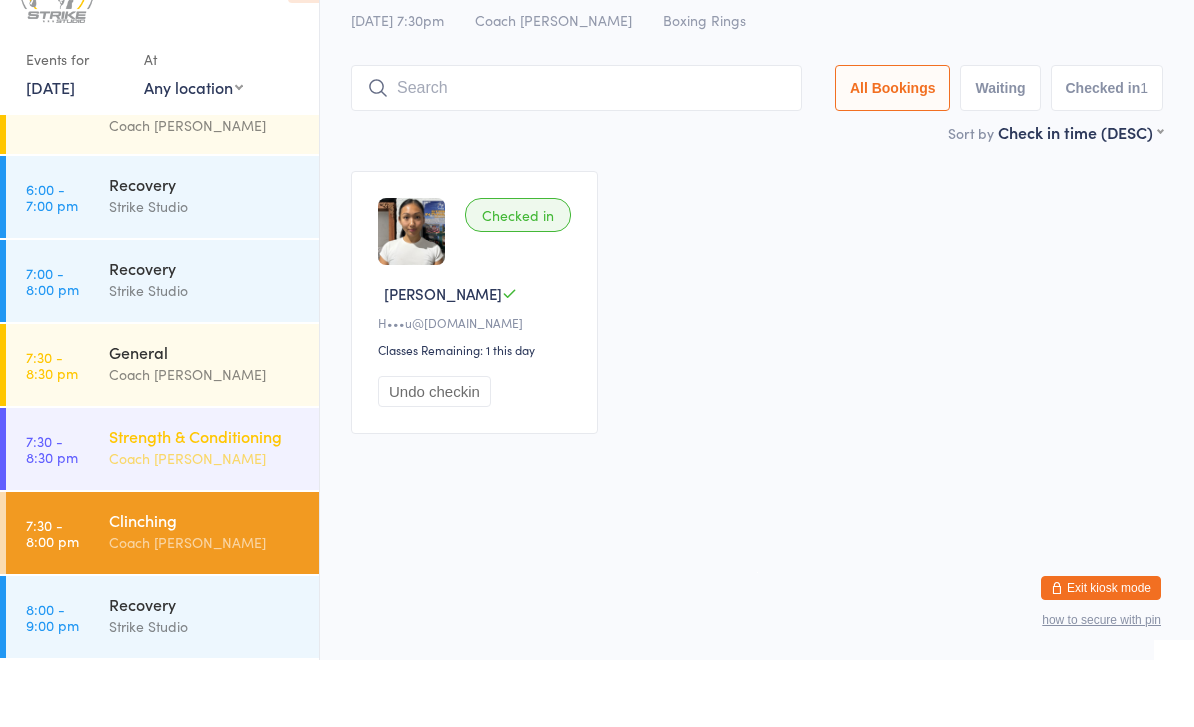 click on "Strength & Conditioning" at bounding box center (205, 503) 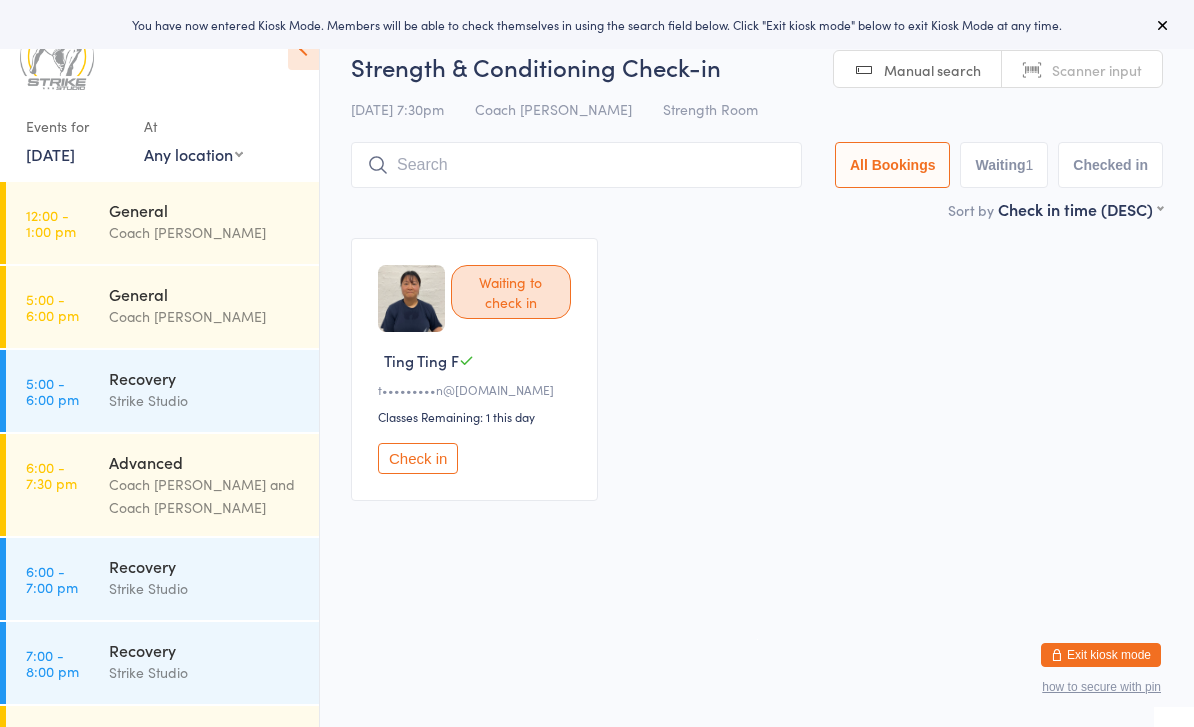 scroll, scrollTop: 0, scrollLeft: 0, axis: both 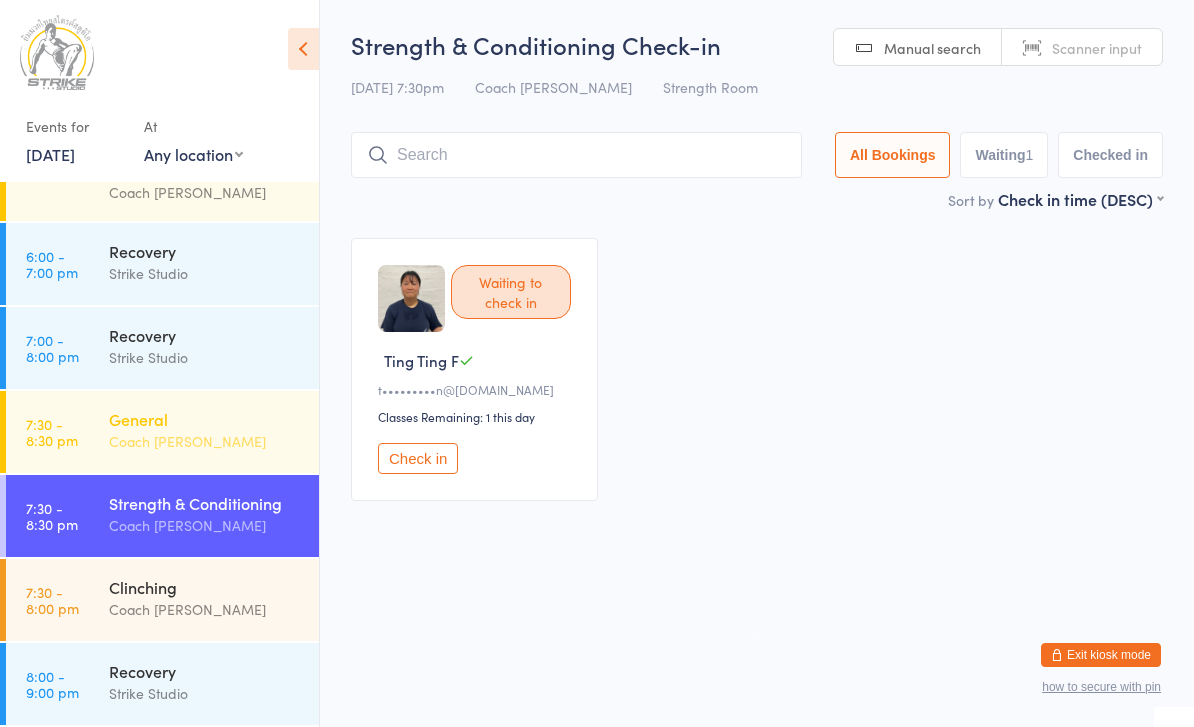 click on "7:30 - 8:30 pm General Coach [PERSON_NAME]" at bounding box center [162, 432] 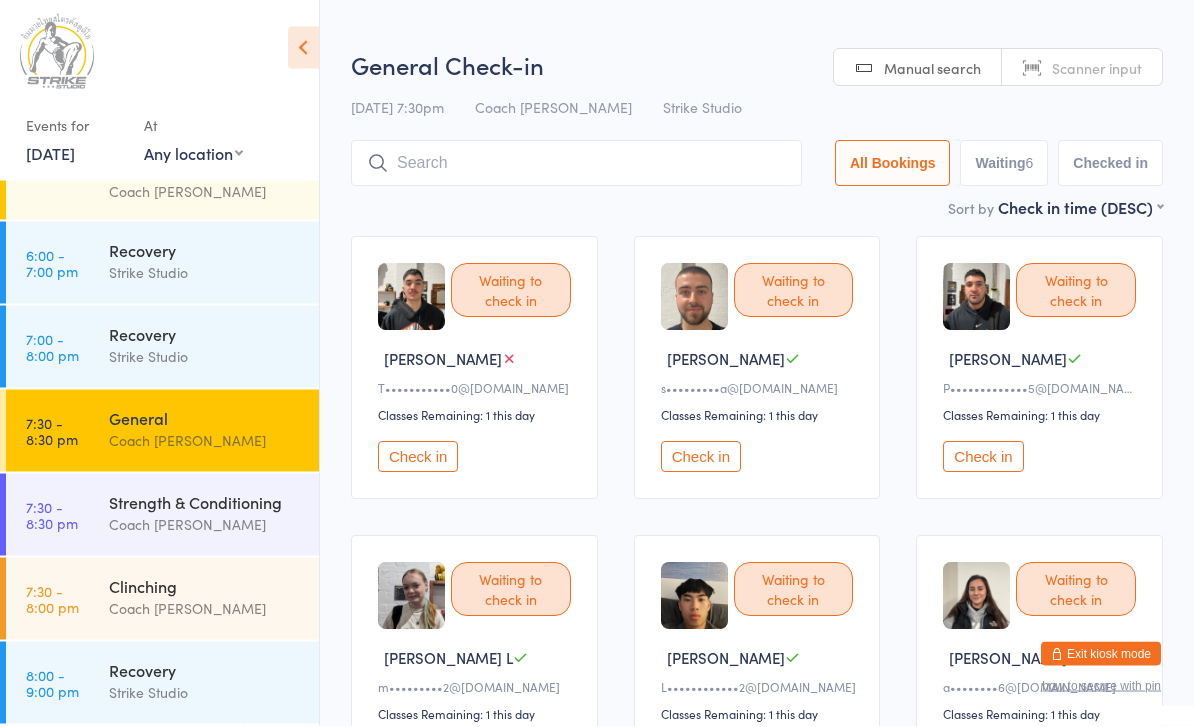 scroll, scrollTop: 253, scrollLeft: 0, axis: vertical 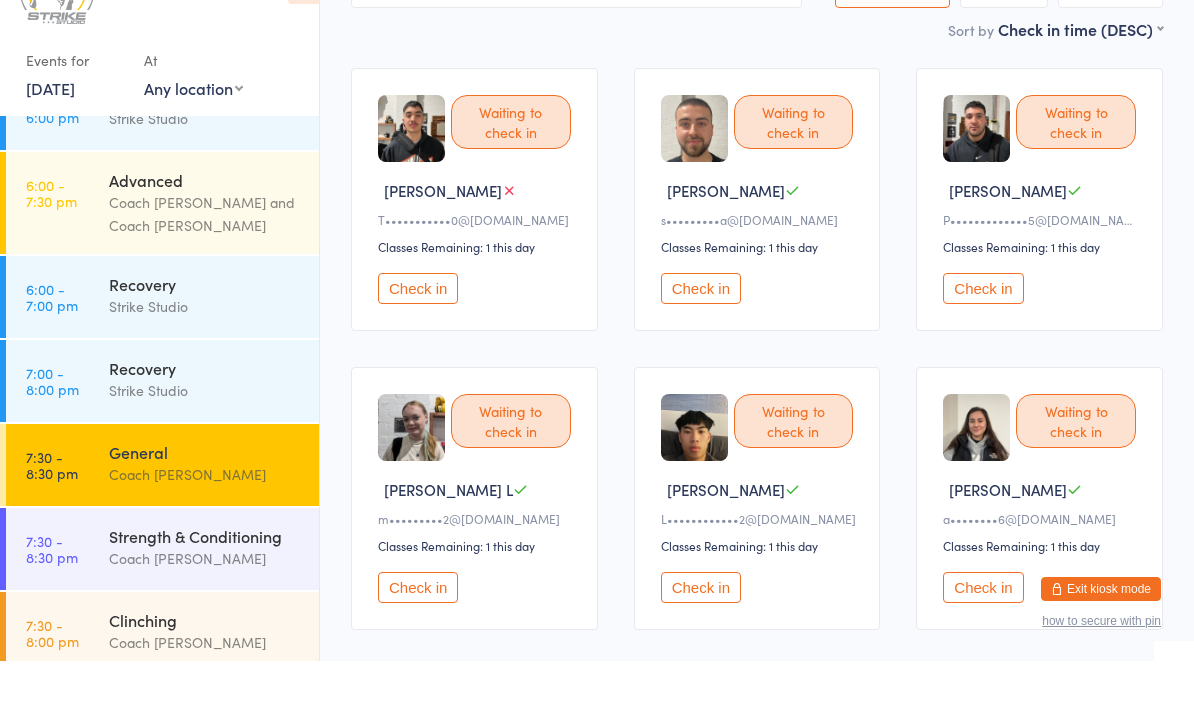 click on "Check in" at bounding box center [701, 653] 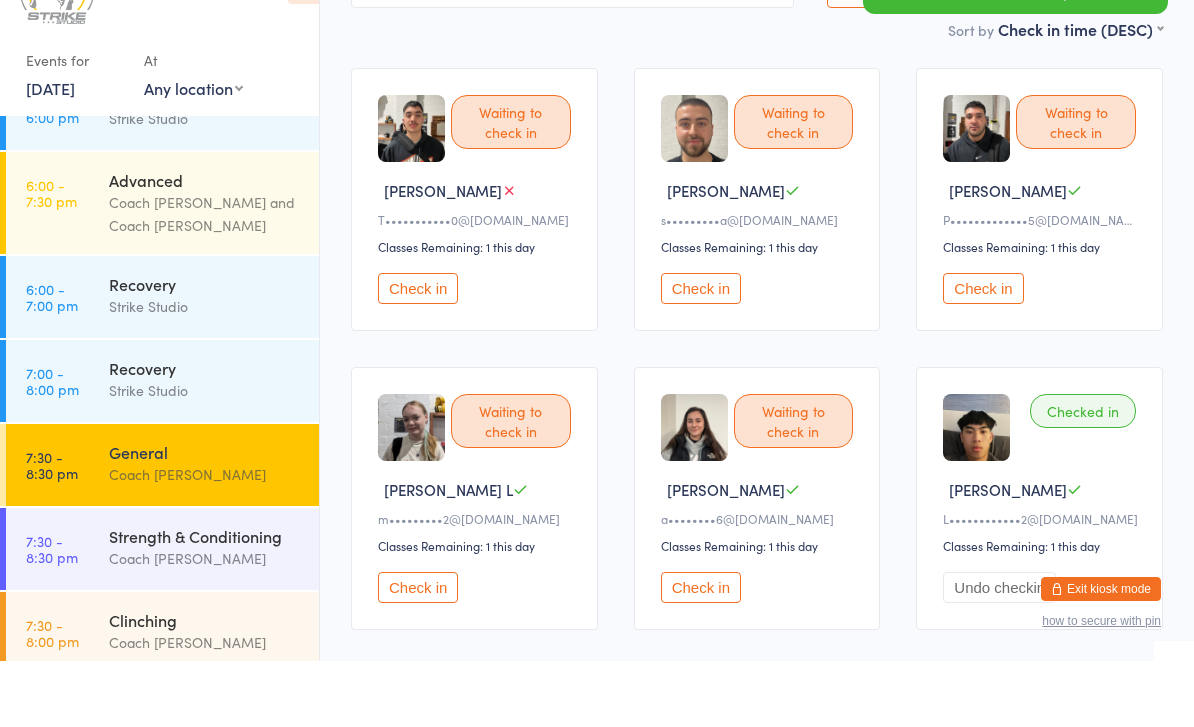 scroll, scrollTop: 171, scrollLeft: 0, axis: vertical 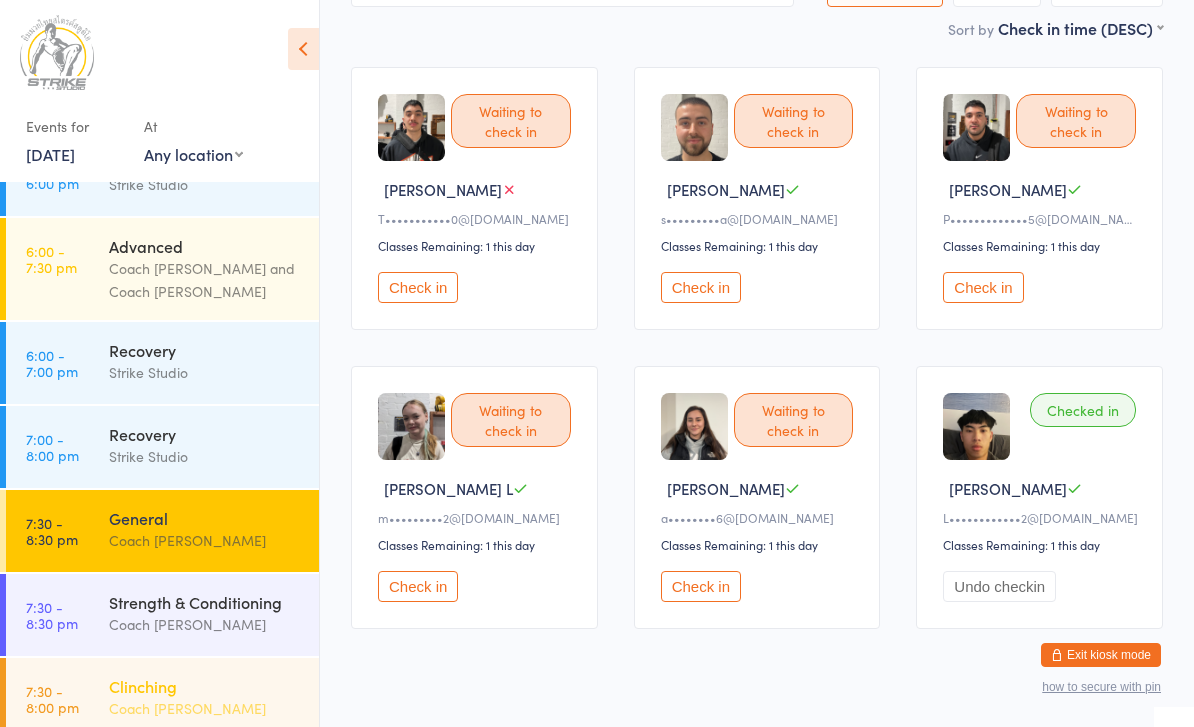 click on "Clinching" at bounding box center (205, 686) 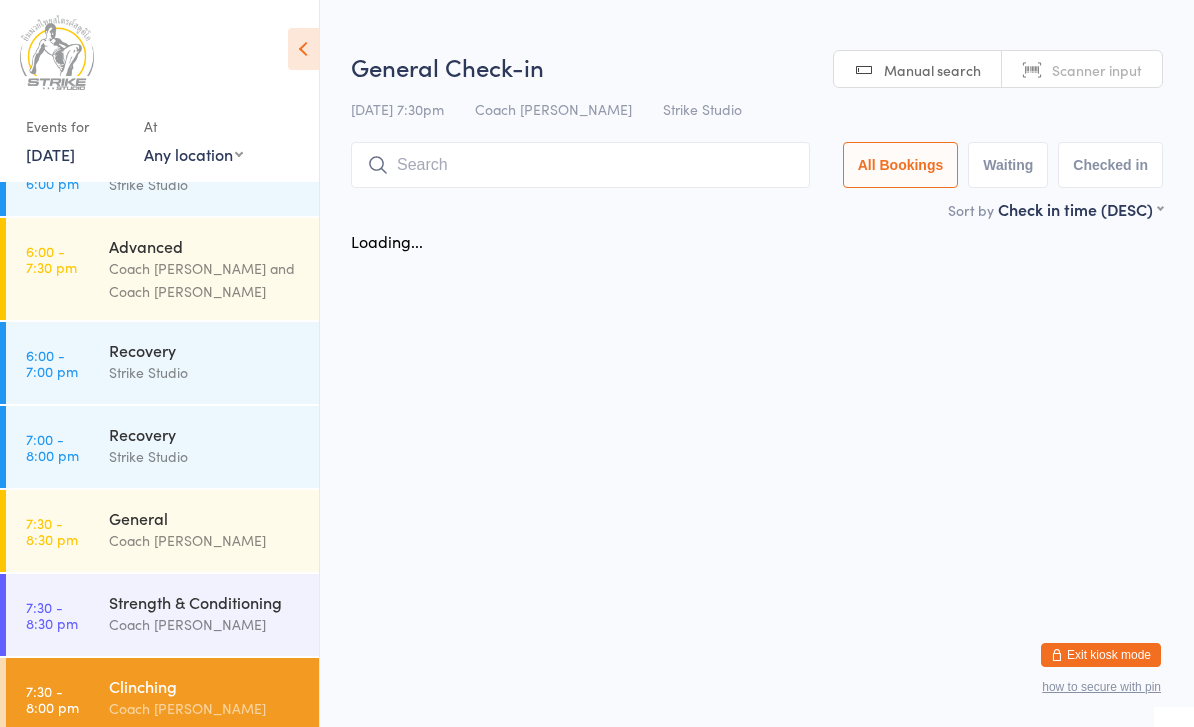 scroll, scrollTop: 0, scrollLeft: 0, axis: both 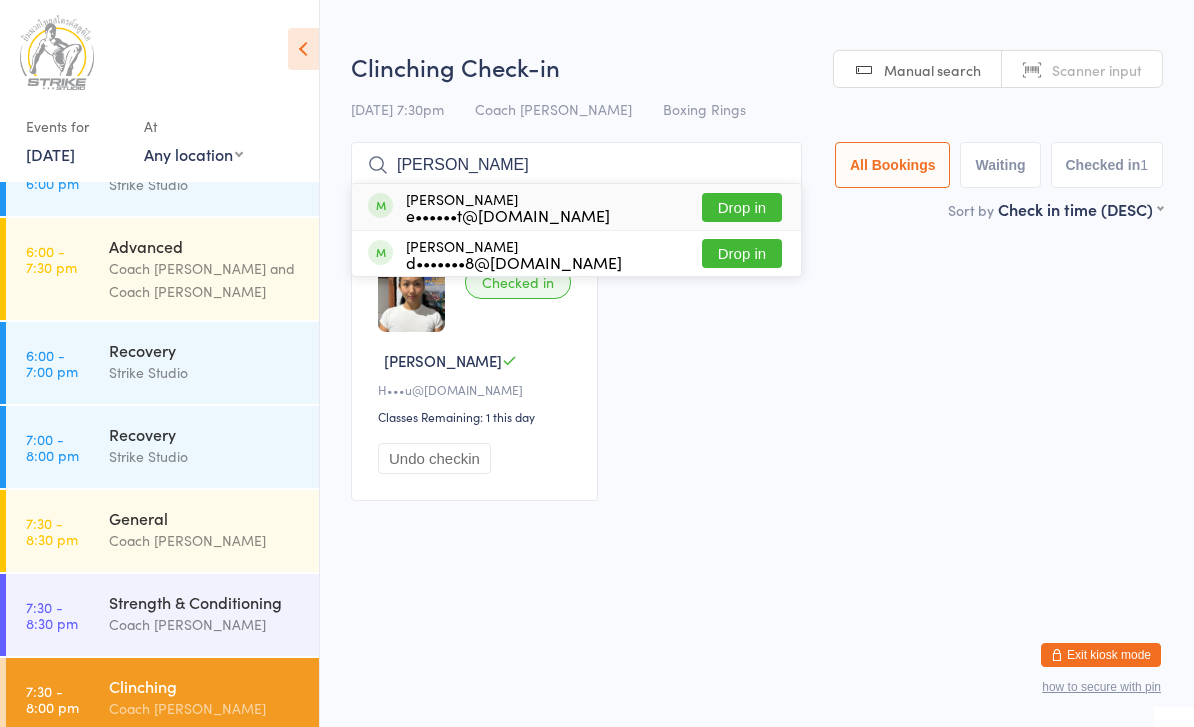 type on "[PERSON_NAME]" 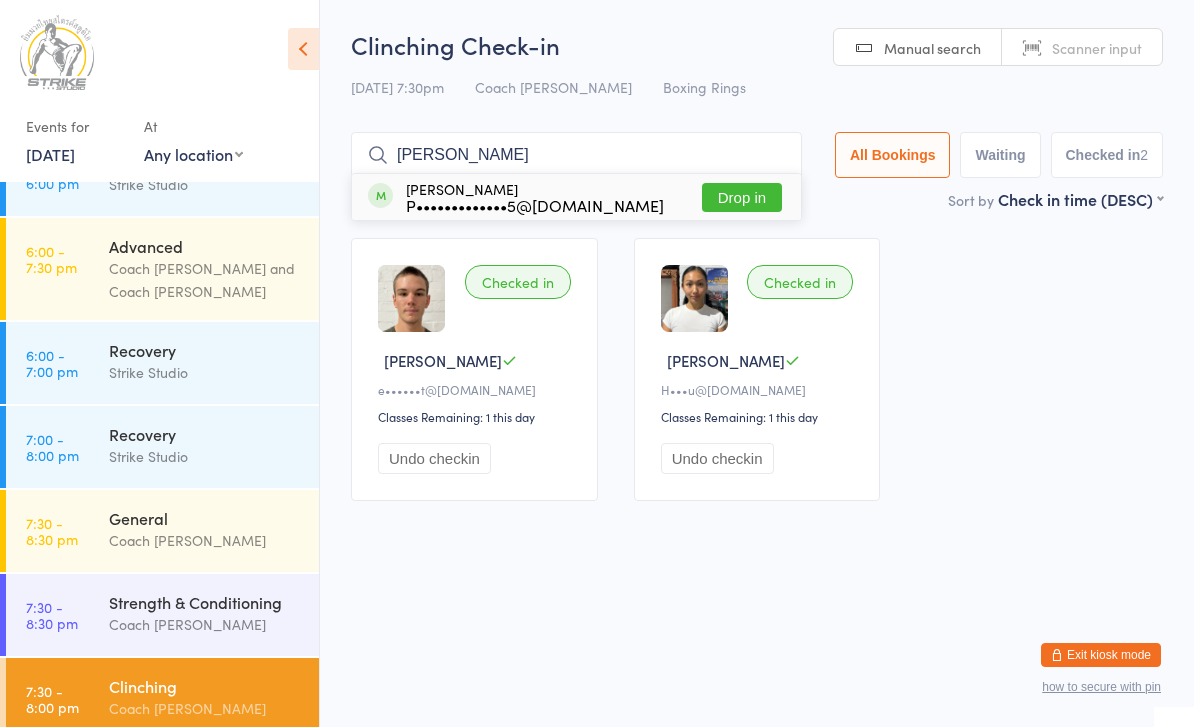 type on "[PERSON_NAME]" 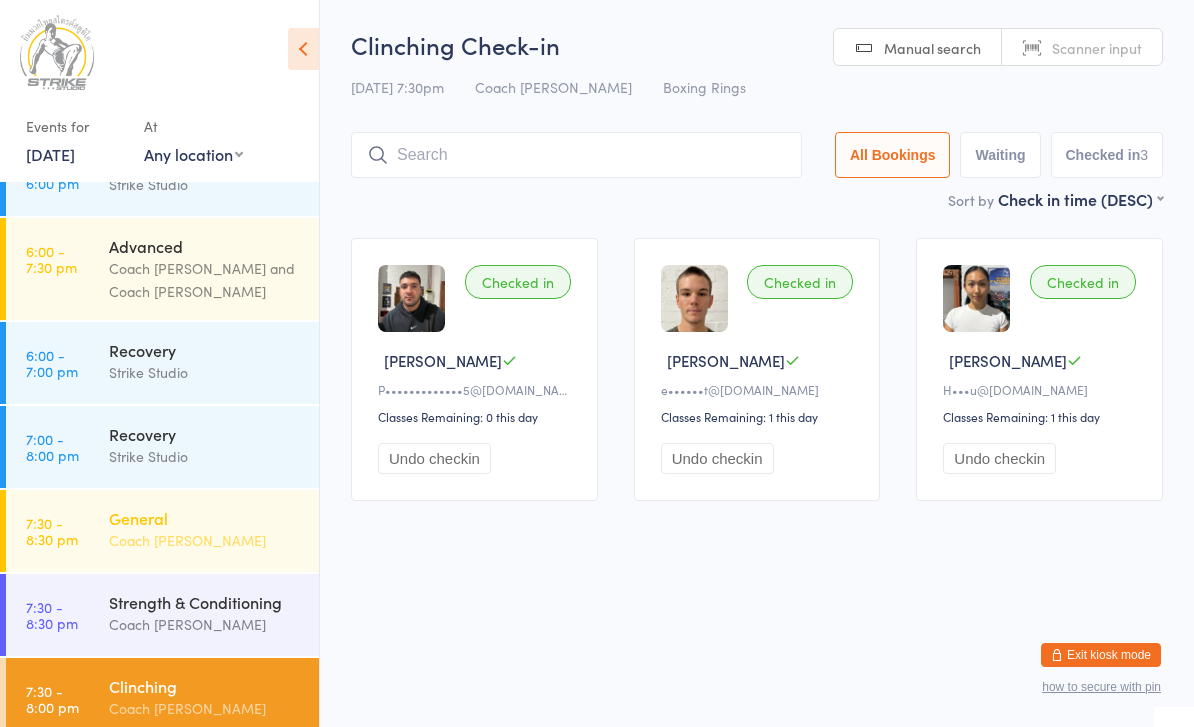 click on "General" at bounding box center (205, 518) 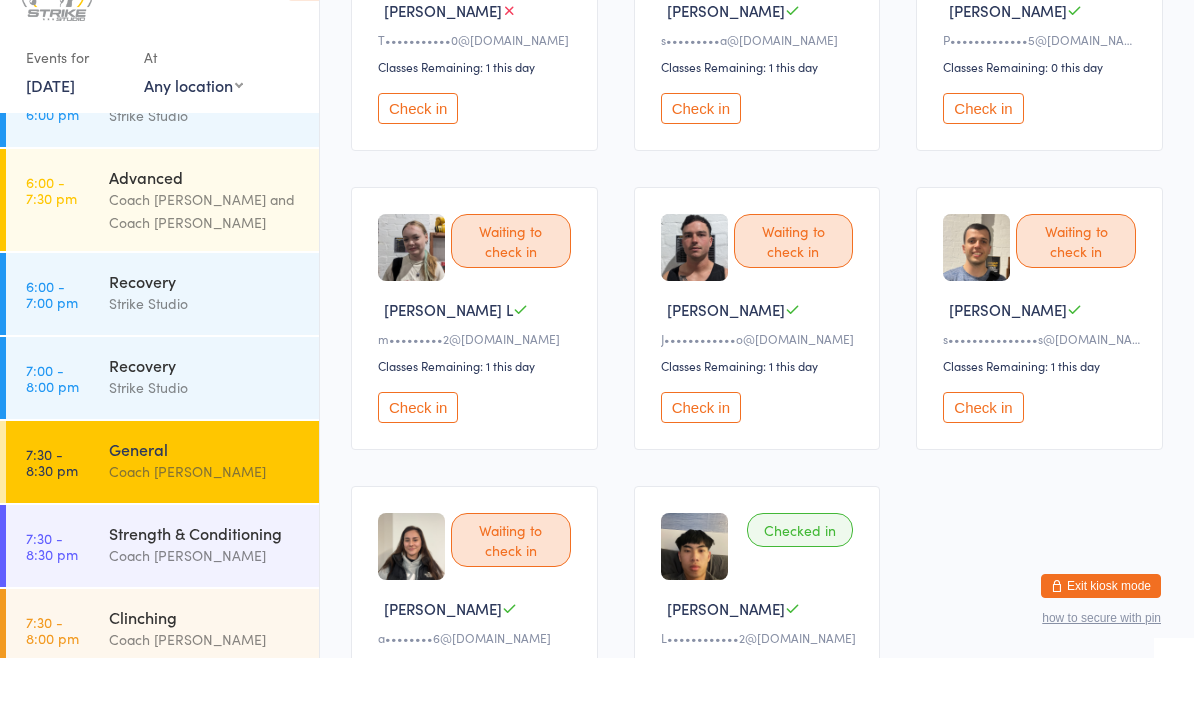 scroll, scrollTop: 286, scrollLeft: 0, axis: vertical 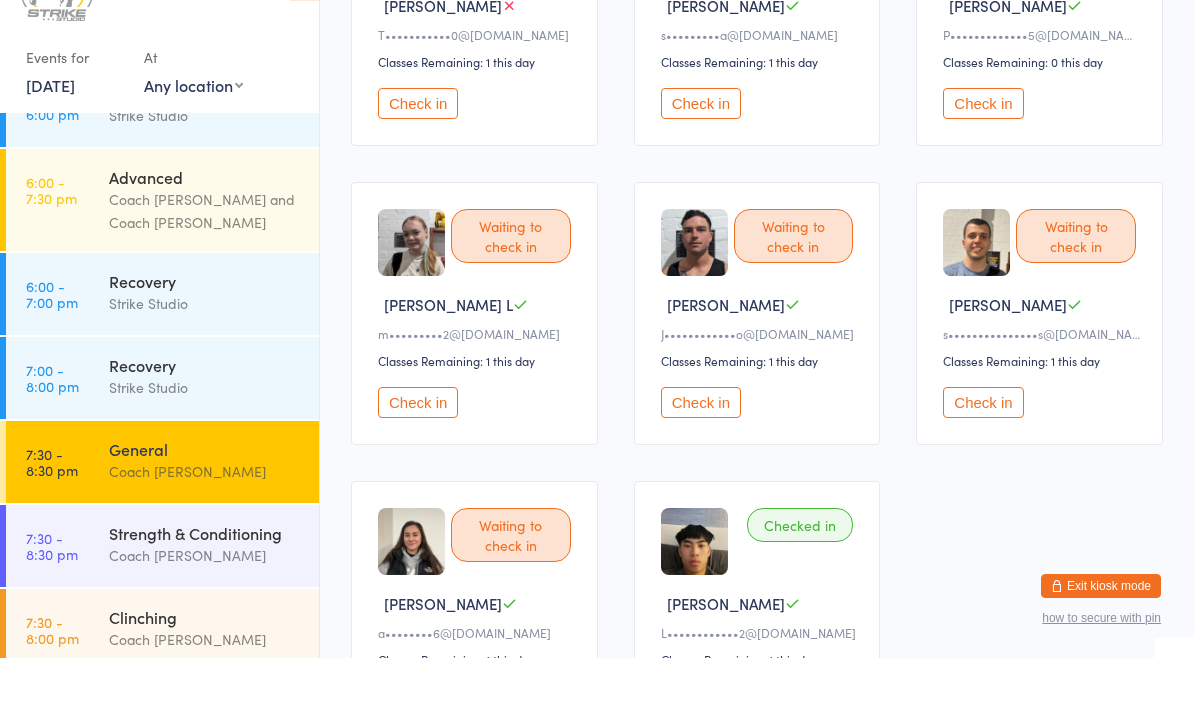 click on "Check in" at bounding box center (983, 471) 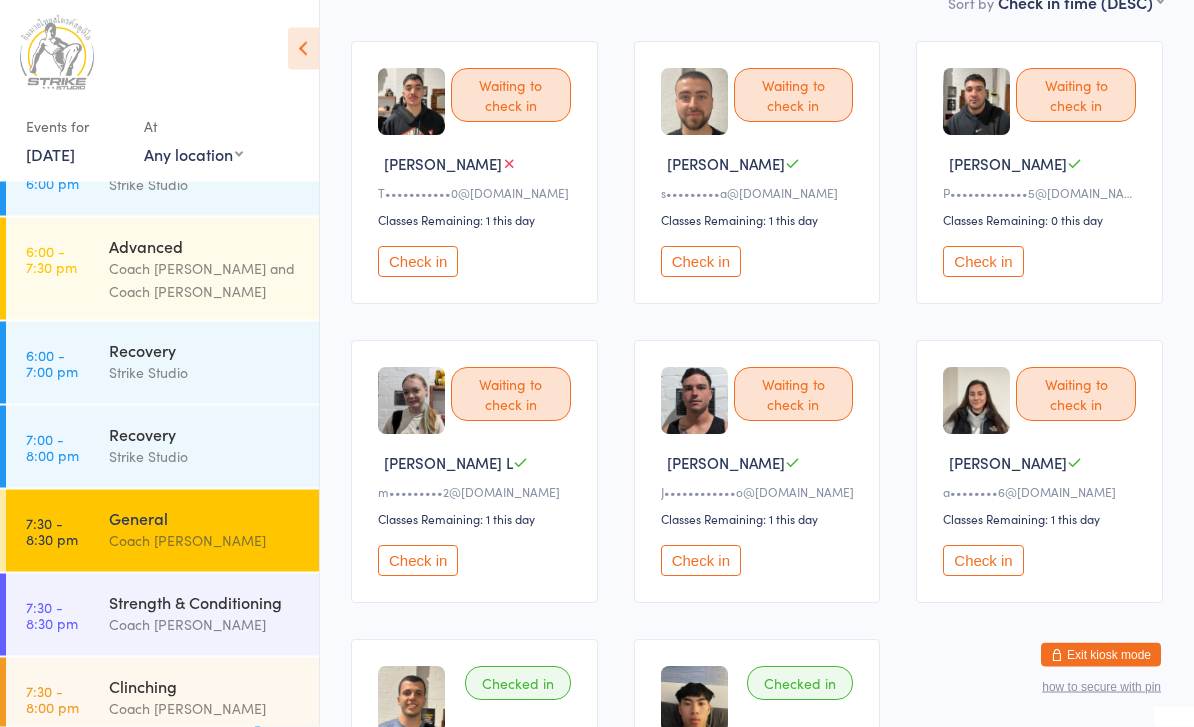 scroll, scrollTop: 197, scrollLeft: 0, axis: vertical 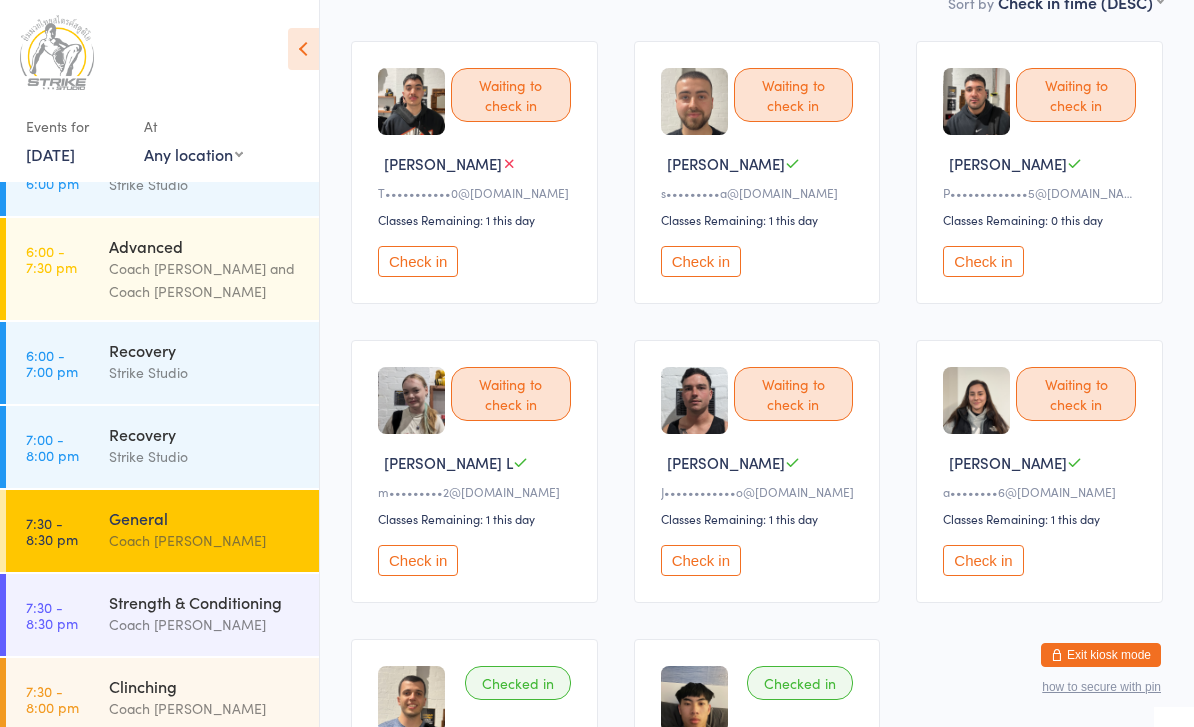 click on "Check in" at bounding box center [701, 560] 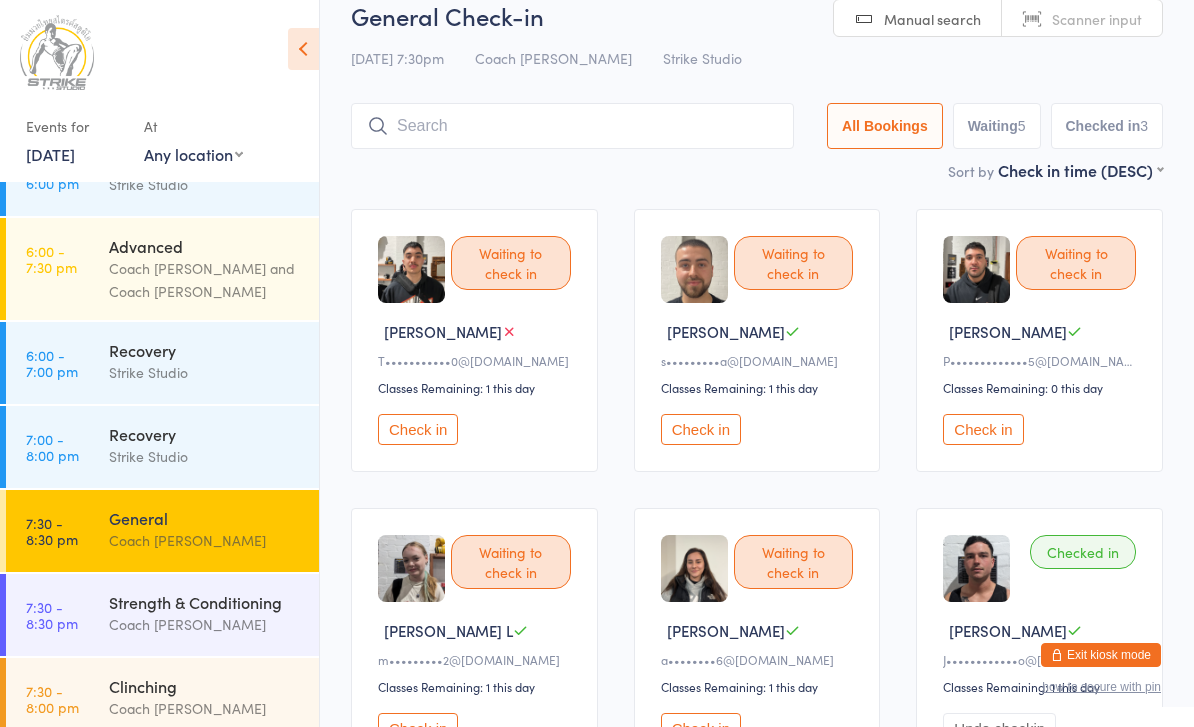 scroll, scrollTop: 0, scrollLeft: 0, axis: both 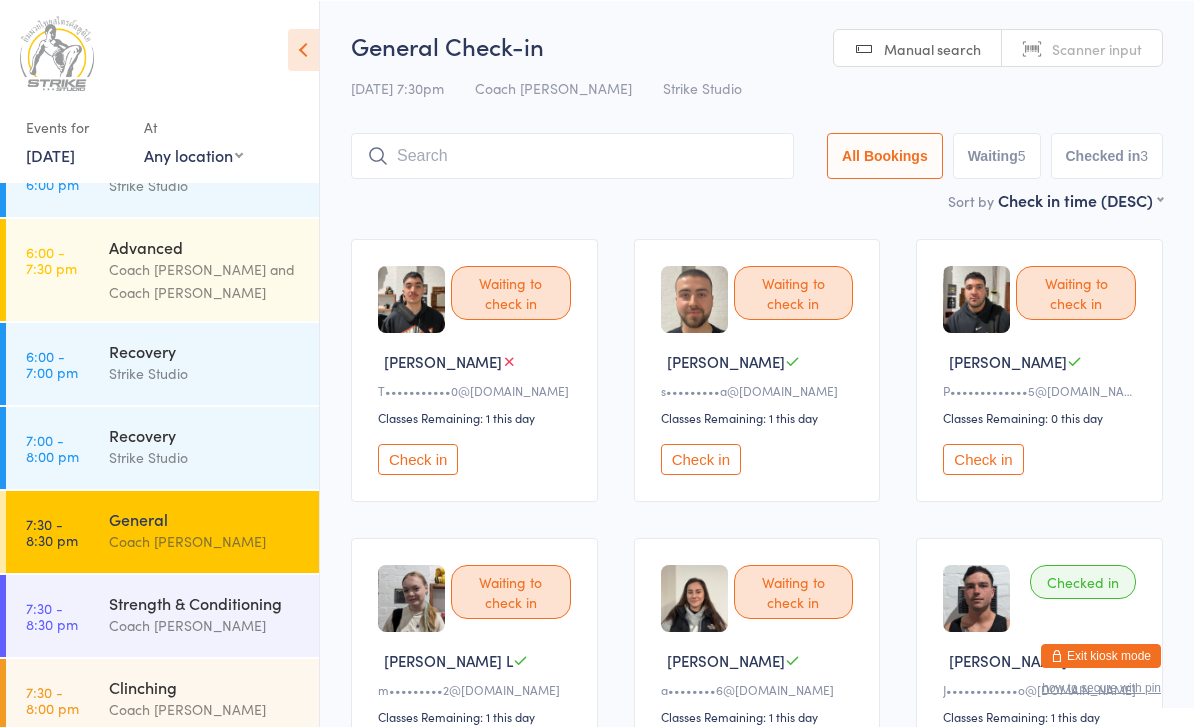 click at bounding box center (572, 155) 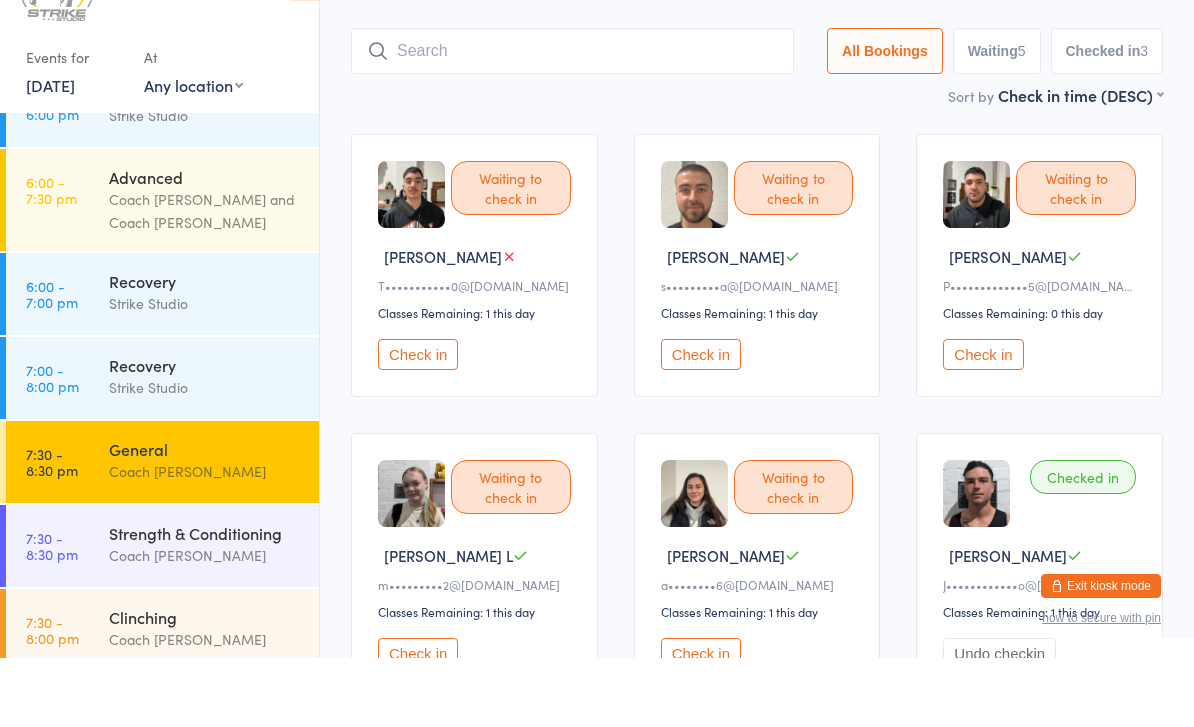 scroll, scrollTop: 65, scrollLeft: 0, axis: vertical 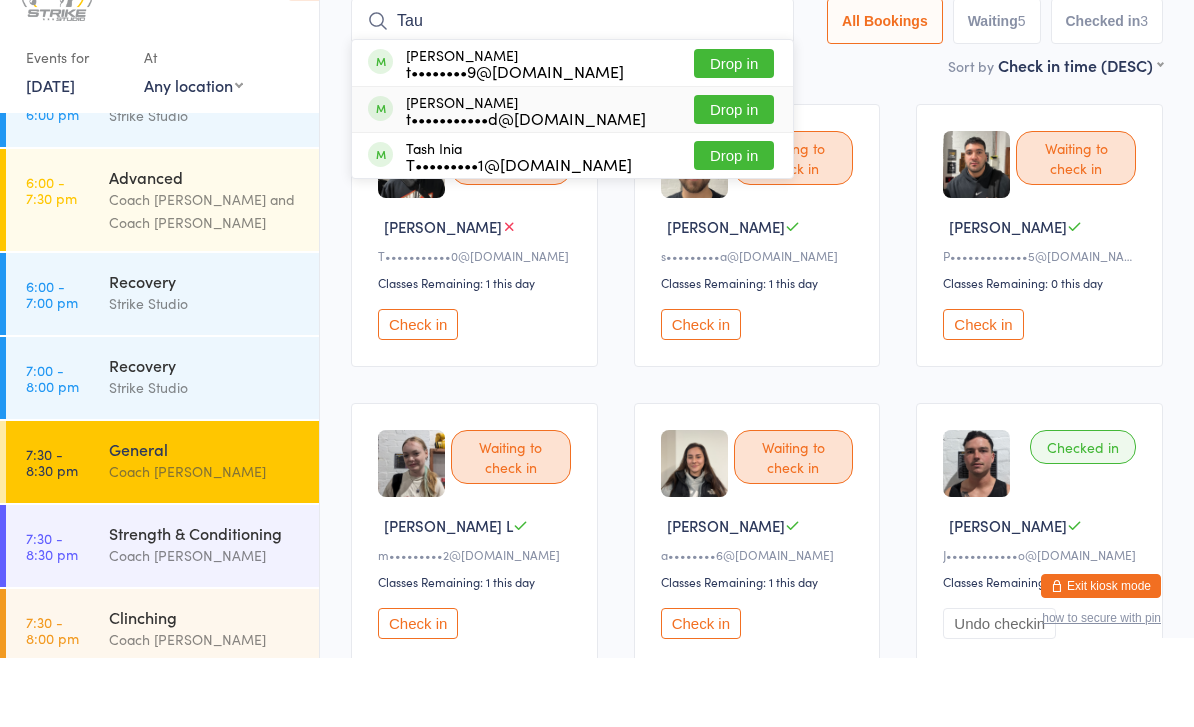 type on "Tau" 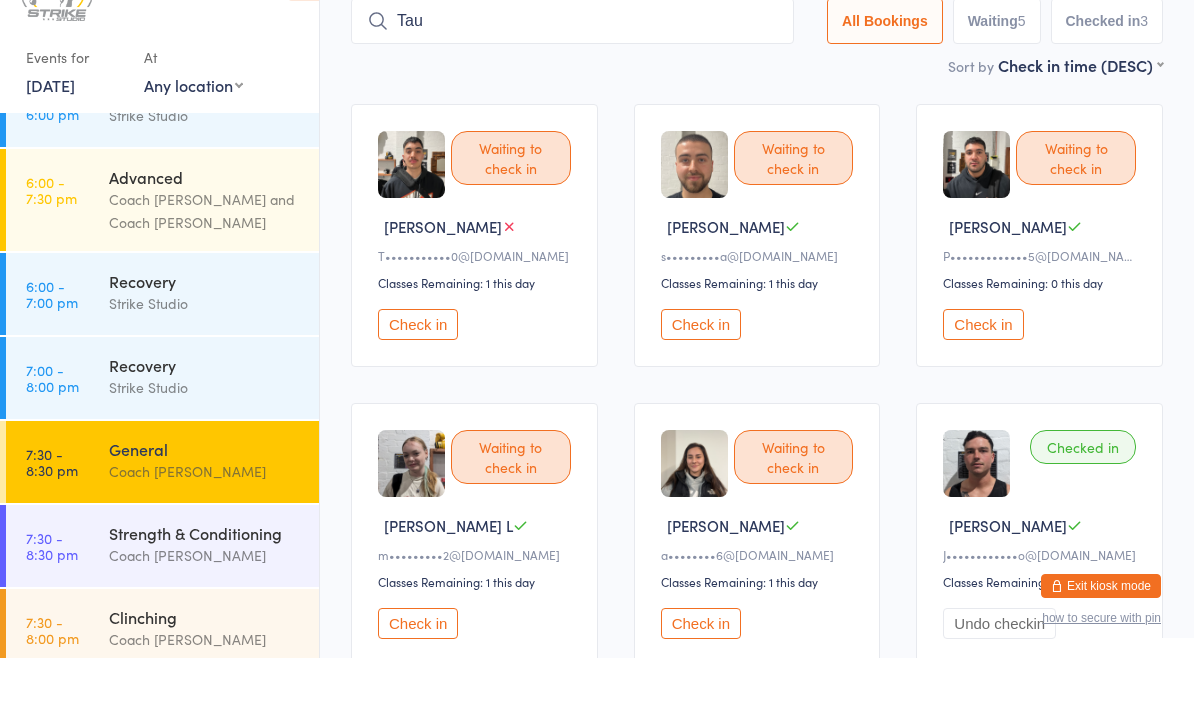 type 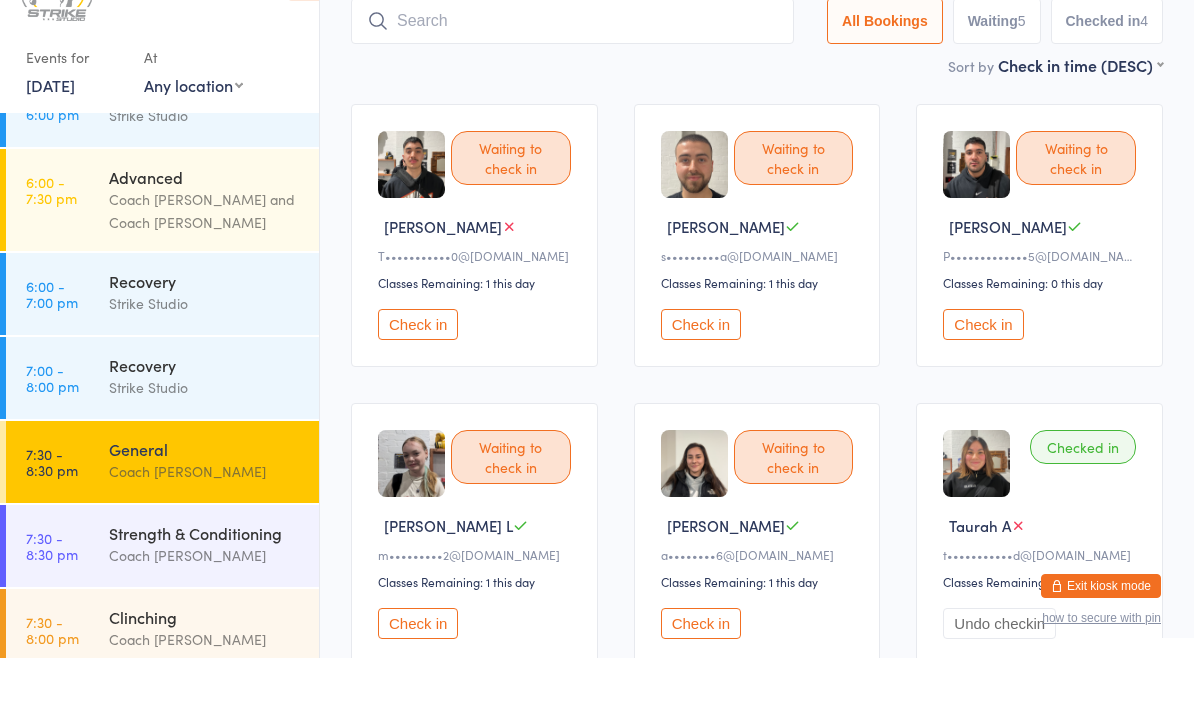 click on "Check in" at bounding box center (418, 692) 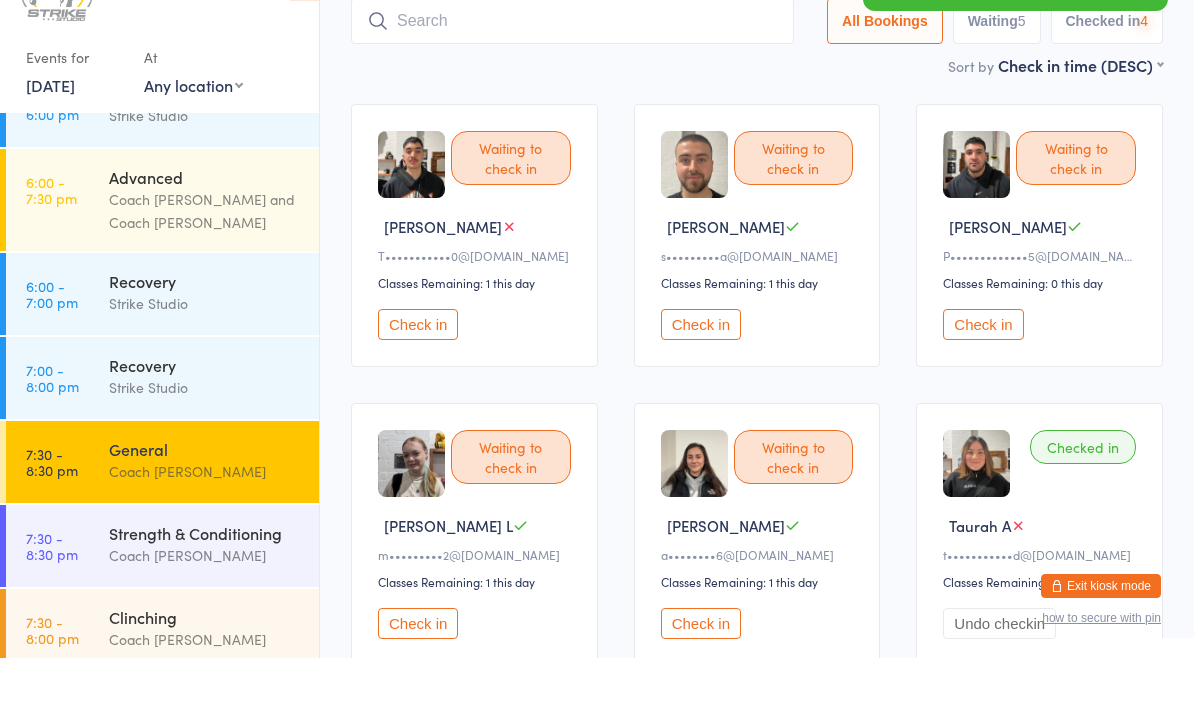 scroll, scrollTop: 134, scrollLeft: 0, axis: vertical 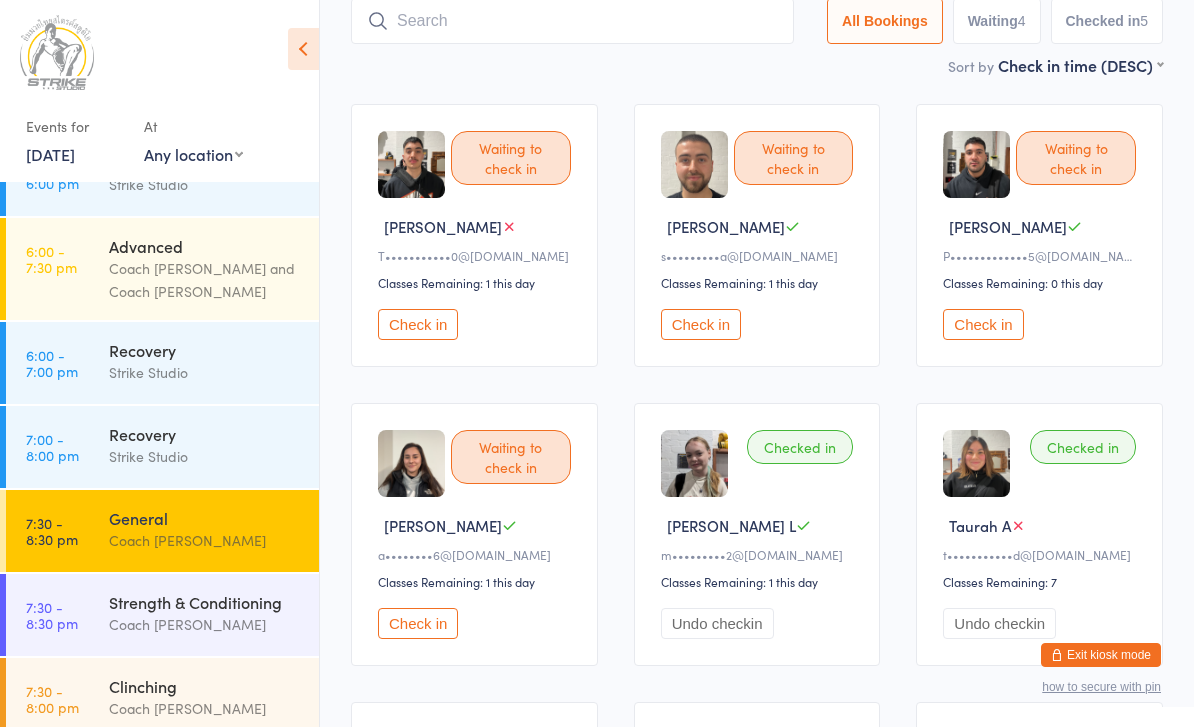 click on "Check in" at bounding box center (701, 324) 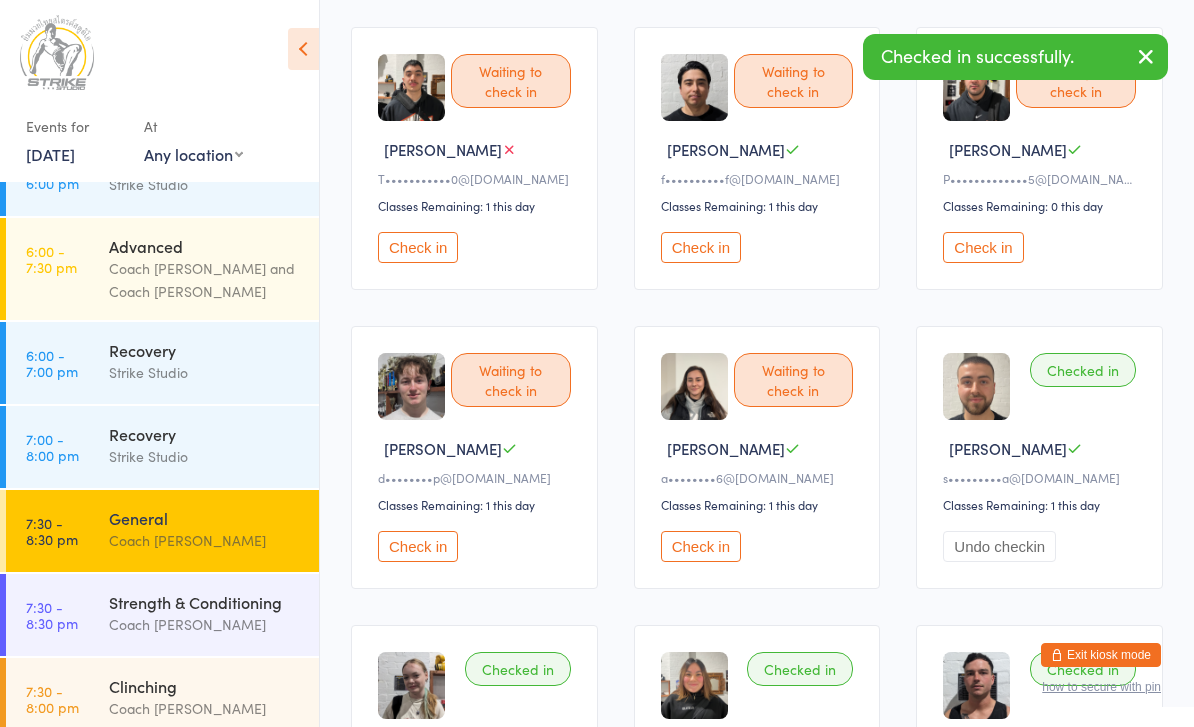 scroll, scrollTop: 213, scrollLeft: 0, axis: vertical 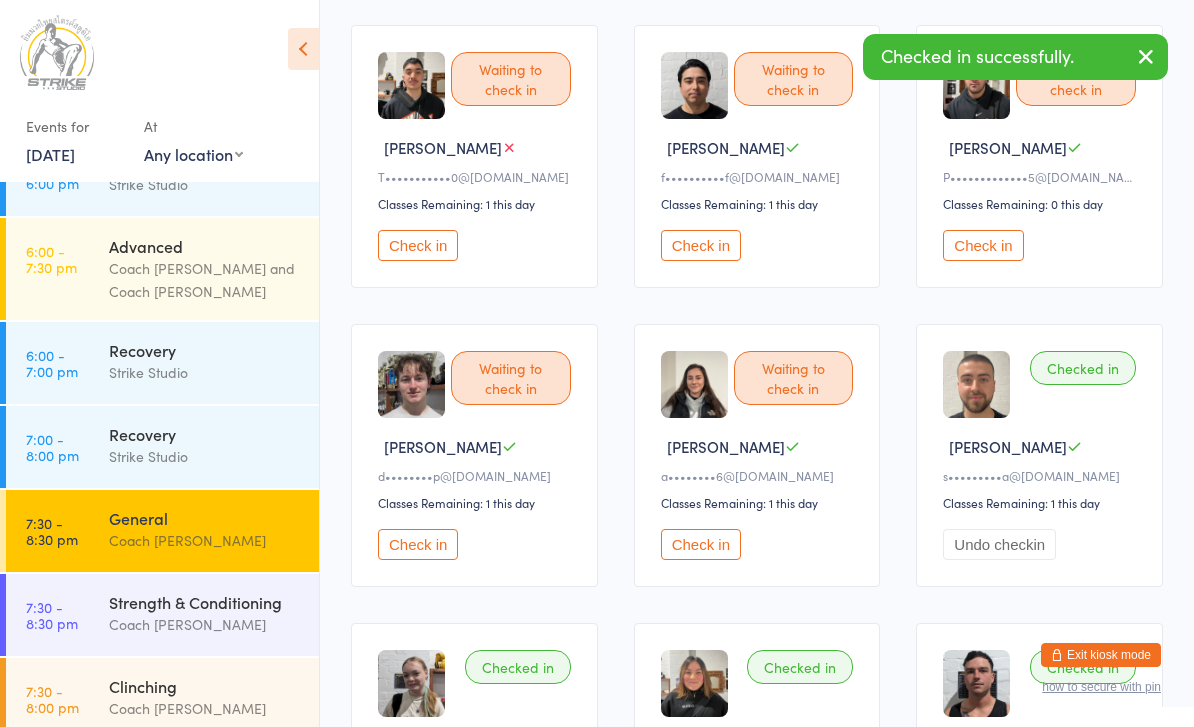 click on "Check in" at bounding box center [418, 544] 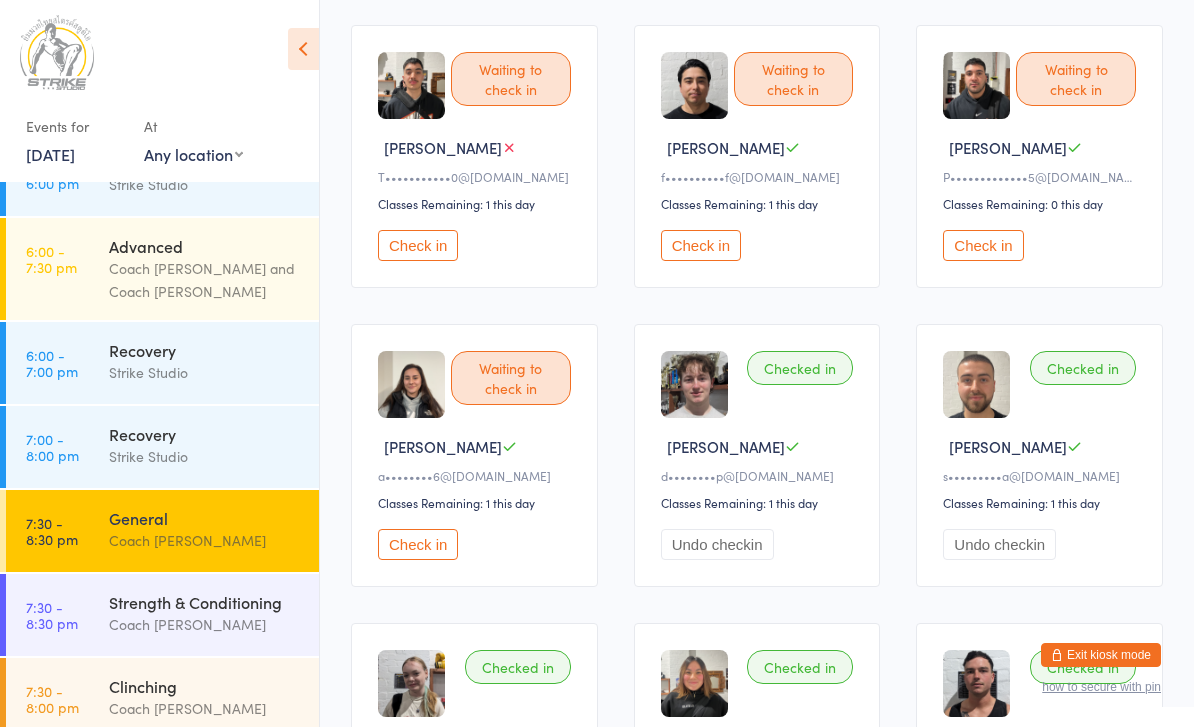 click on "Check in" at bounding box center (701, 245) 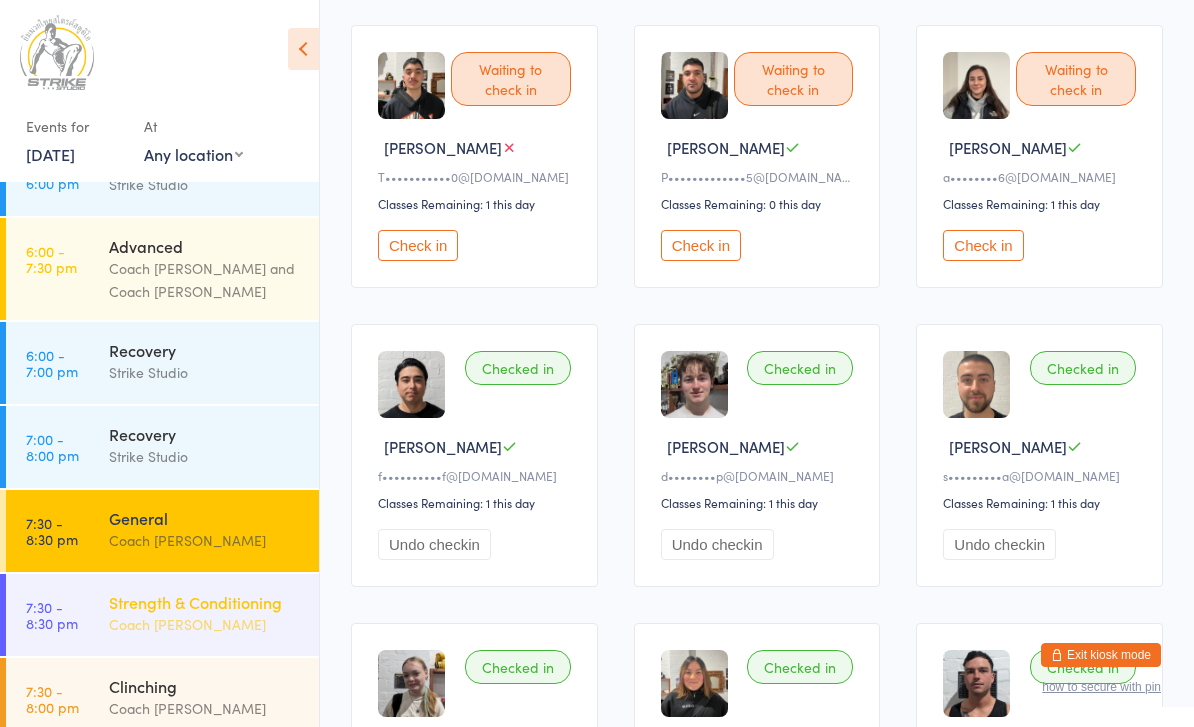 click on "Coach [PERSON_NAME]" at bounding box center (205, 624) 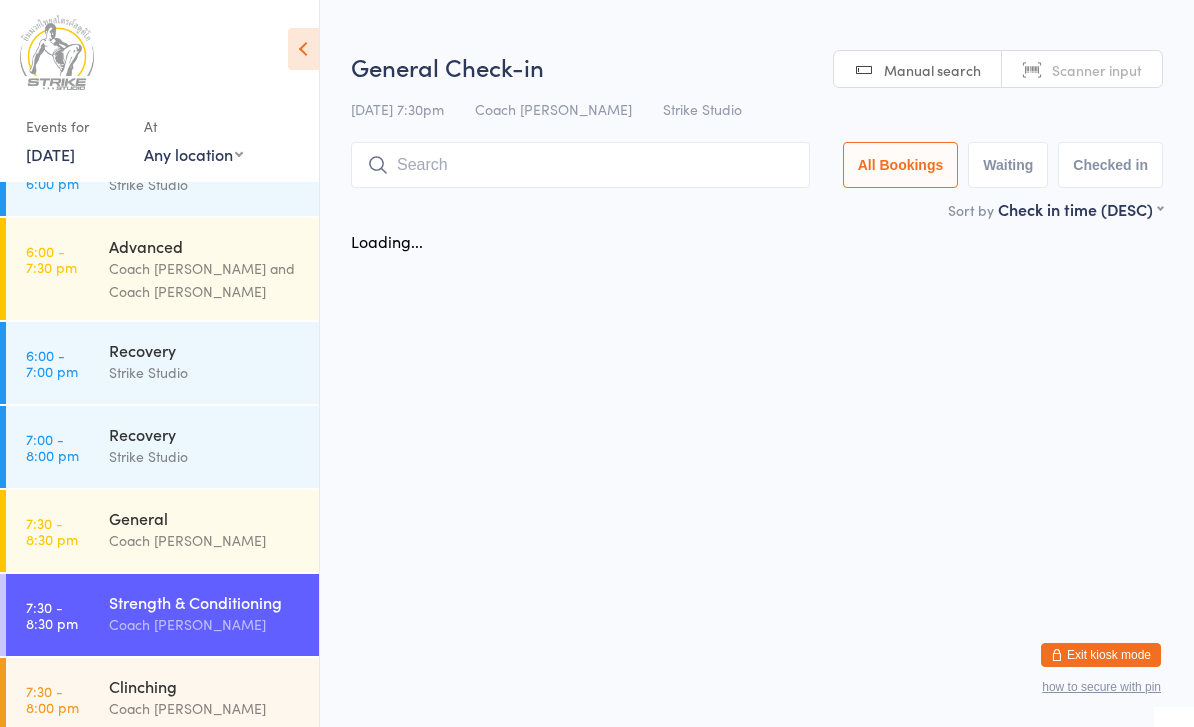 scroll, scrollTop: 0, scrollLeft: 0, axis: both 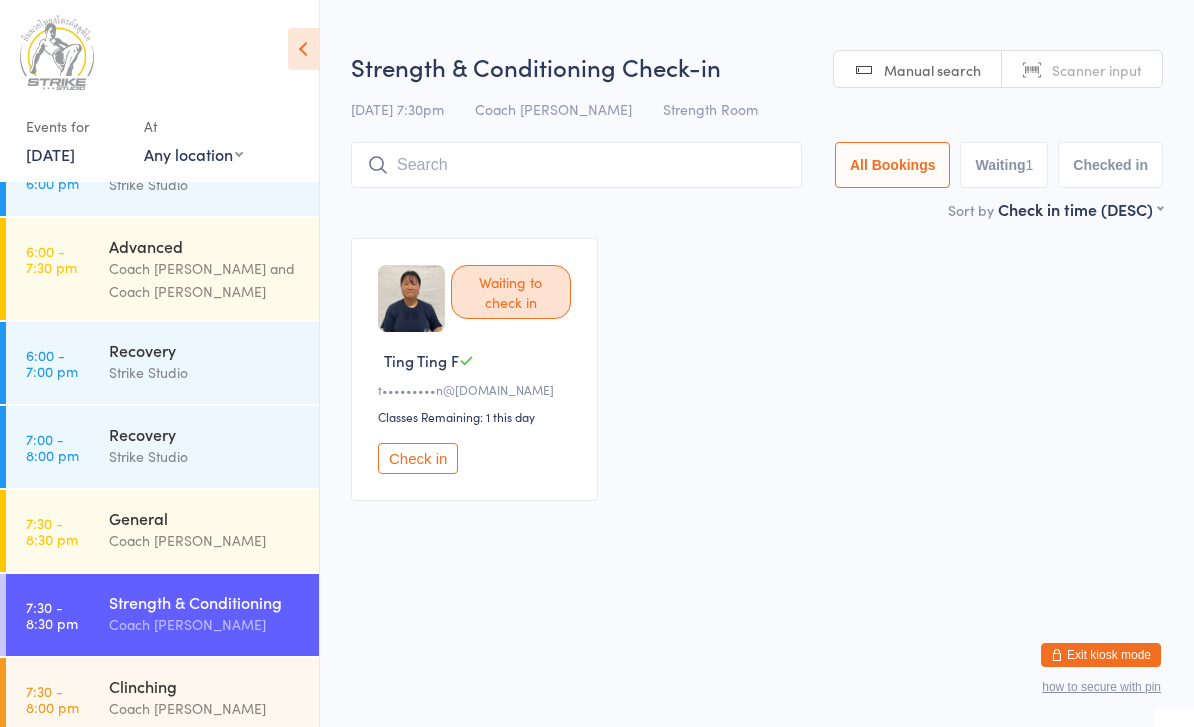 click on "Check in" at bounding box center (418, 458) 